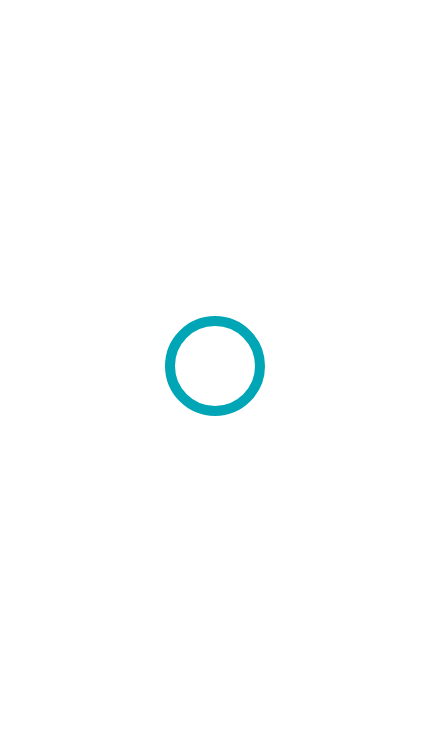 scroll, scrollTop: 0, scrollLeft: 0, axis: both 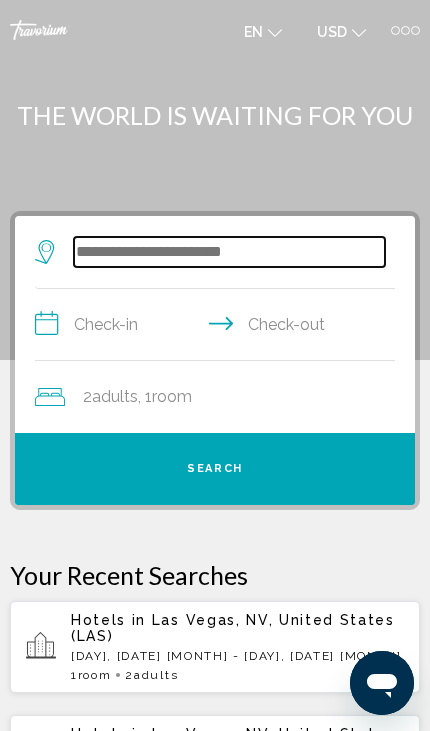 click at bounding box center [229, 252] 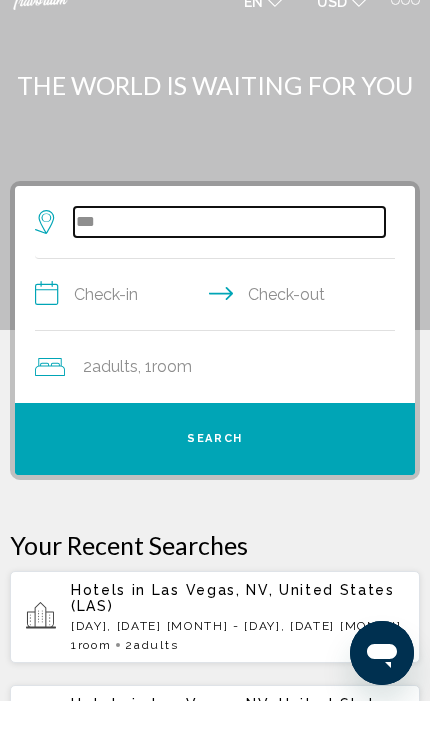 scroll, scrollTop: 29, scrollLeft: 0, axis: vertical 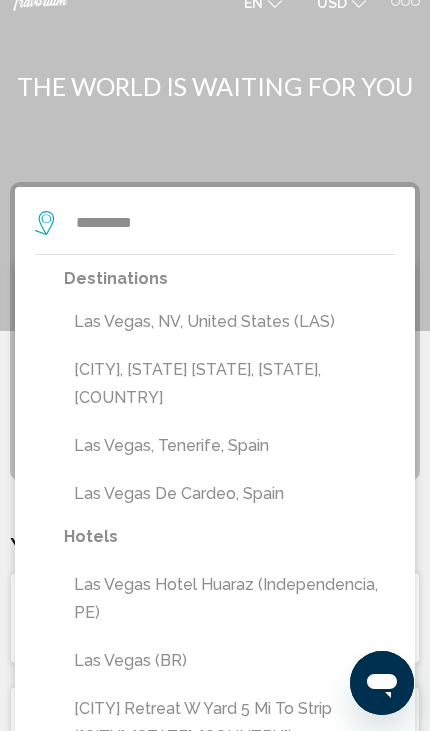 click on "Las Vegas, NV, United States (LAS)" at bounding box center (229, 322) 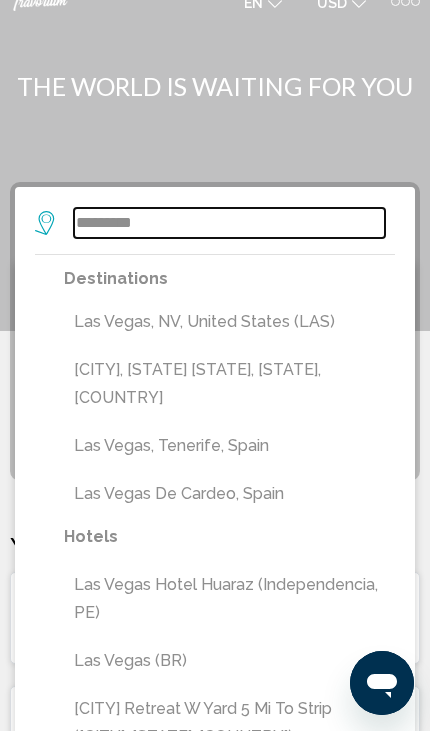 type on "**********" 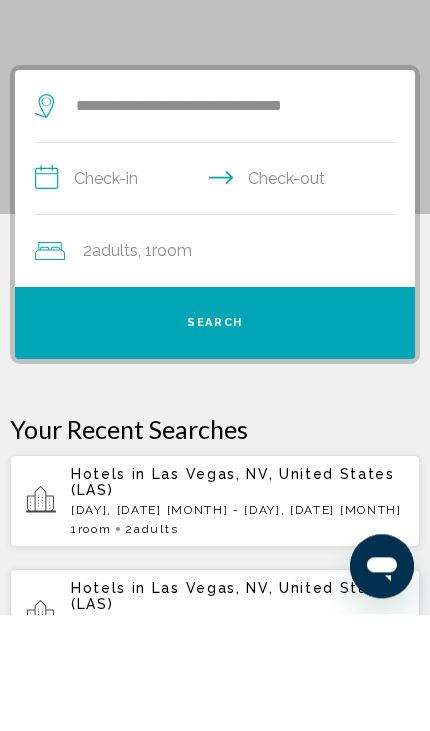 click on "**********" at bounding box center (219, 298) 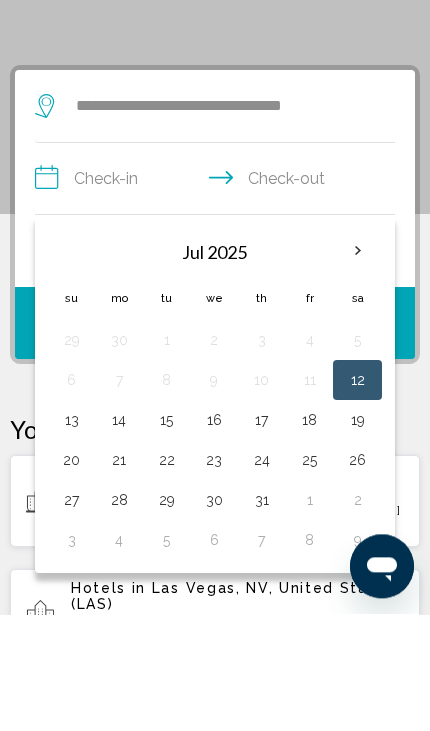 scroll, scrollTop: 145, scrollLeft: 0, axis: vertical 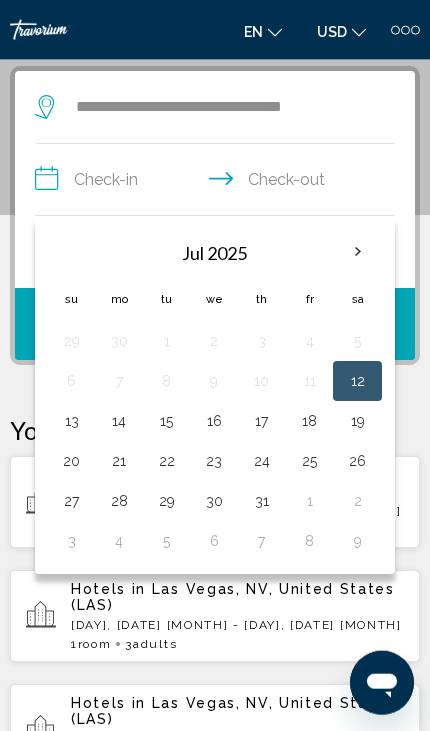 click on "25" at bounding box center (310, 461) 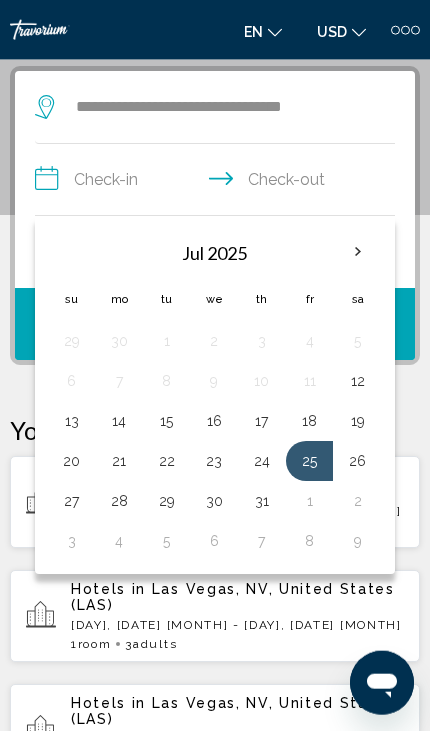click on "26" at bounding box center (357, 461) 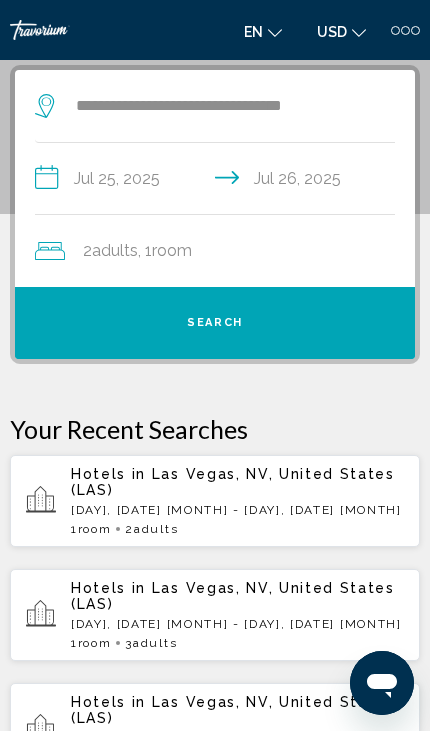 click on "2  Adult Adults" 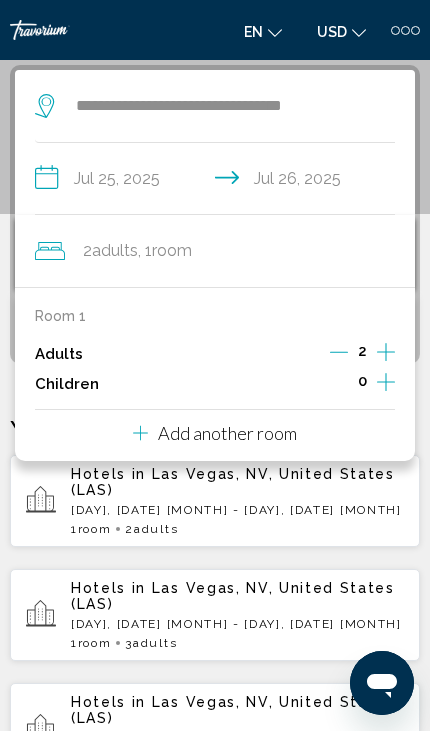 click 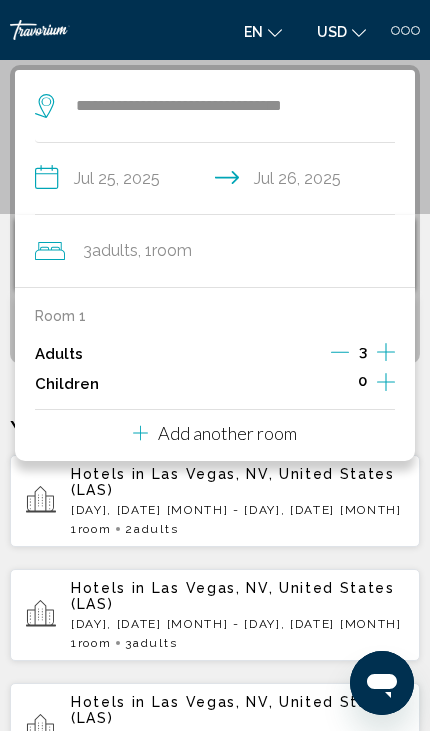 click on "Adults" 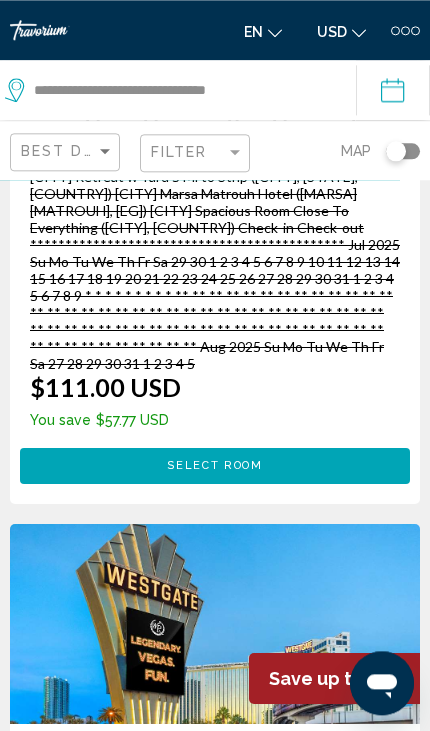 scroll, scrollTop: 4946, scrollLeft: 0, axis: vertical 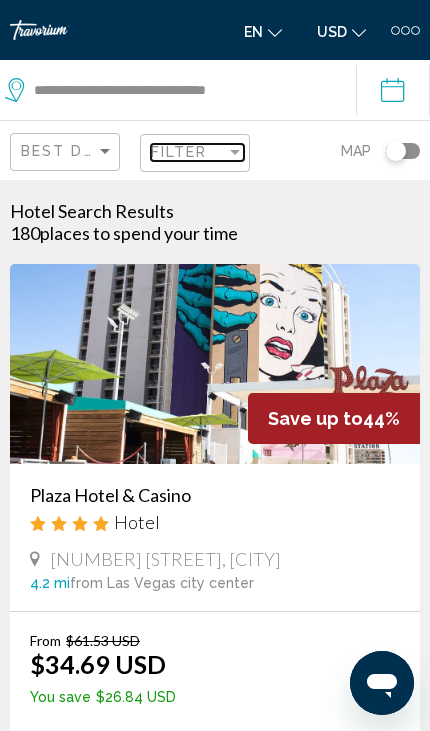 click on "Filter" at bounding box center (179, 152) 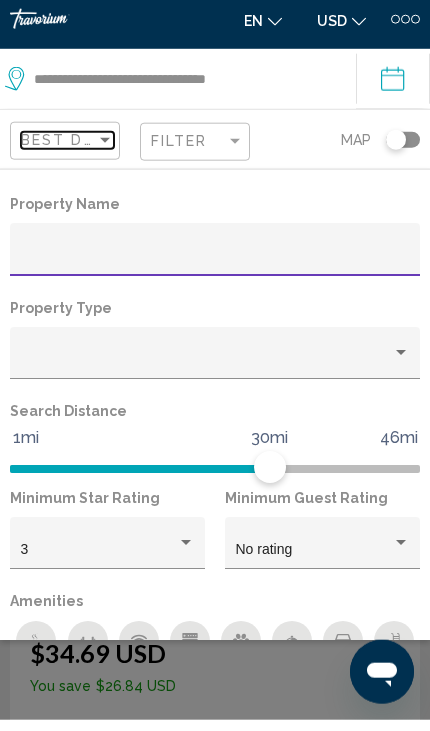 click on "Best Deals" at bounding box center (73, 151) 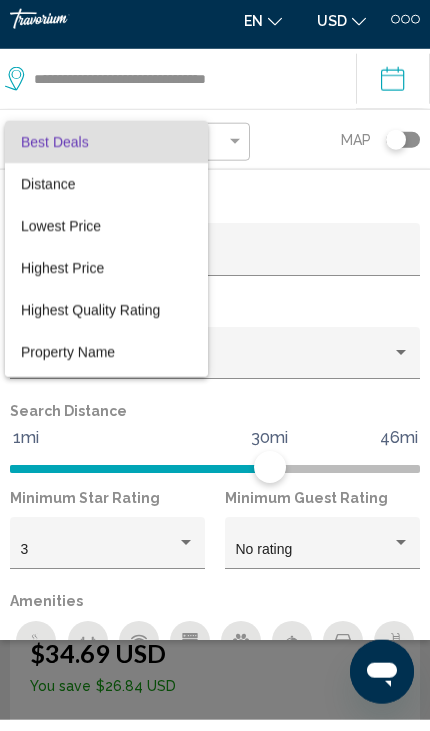 scroll, scrollTop: 10, scrollLeft: 0, axis: vertical 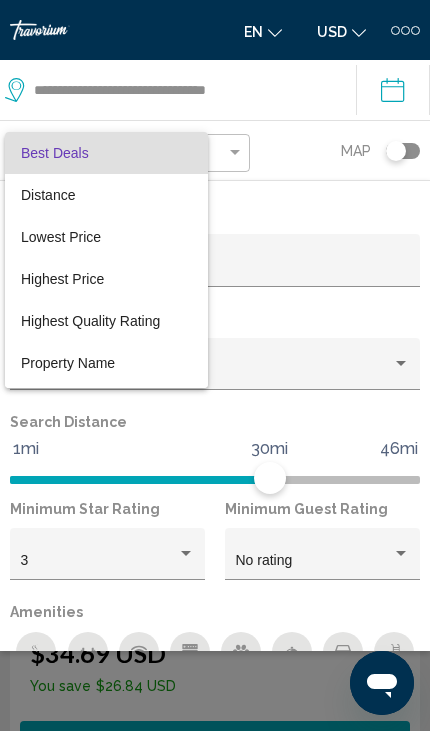 click at bounding box center (215, 365) 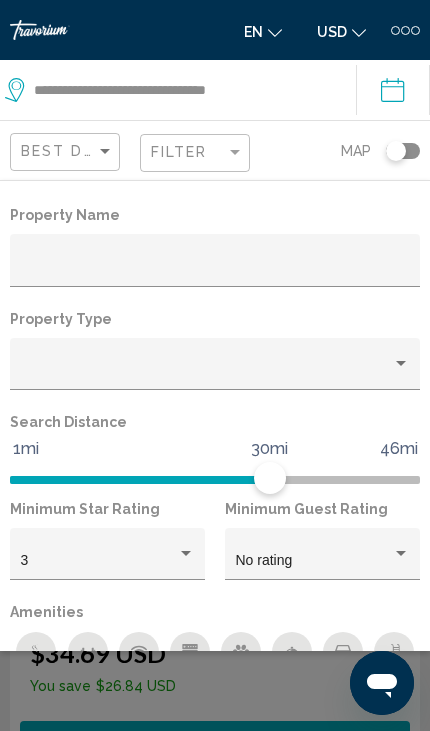 click 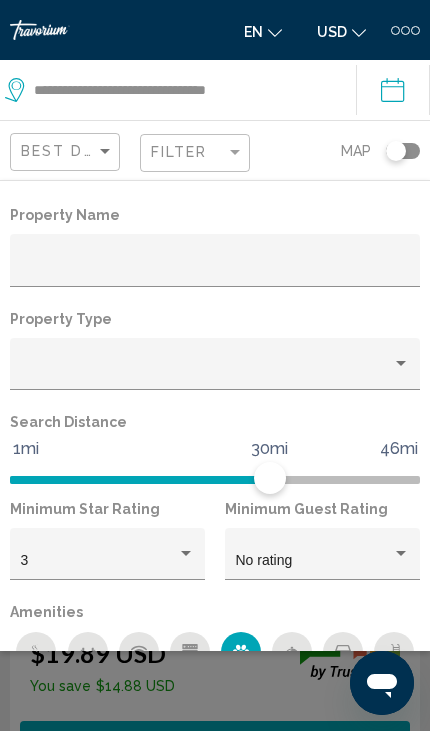 scroll, scrollTop: 15, scrollLeft: 0, axis: vertical 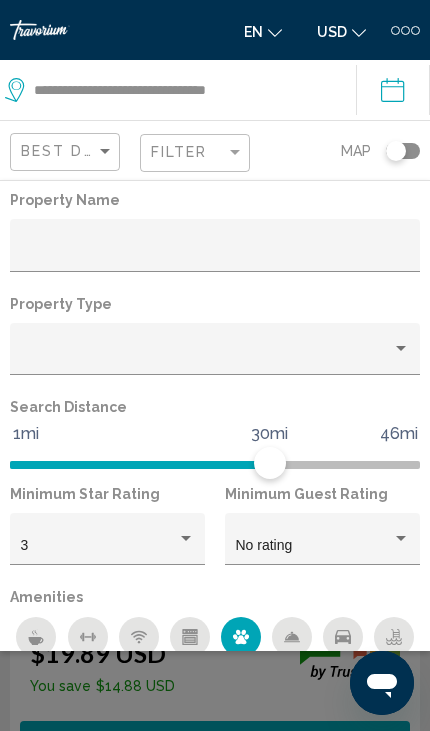 click 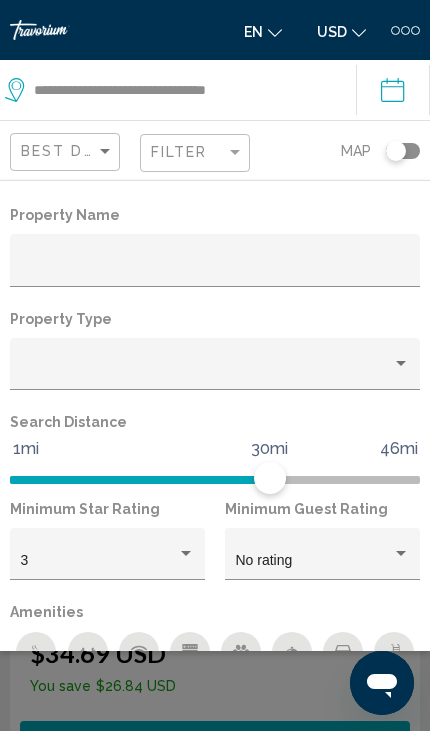 scroll, scrollTop: 0, scrollLeft: 0, axis: both 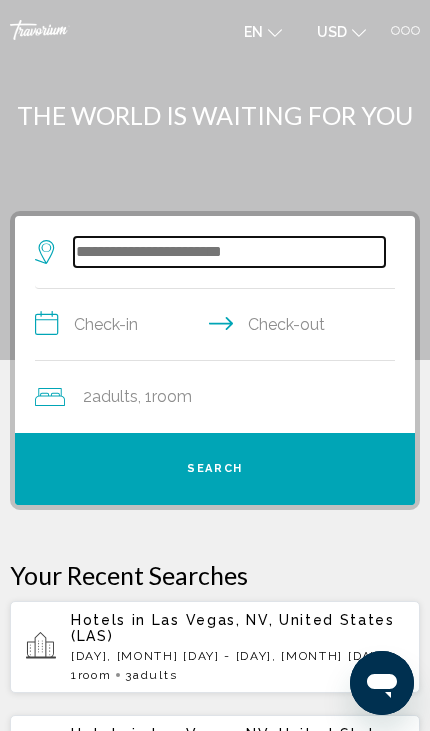 click at bounding box center (229, 252) 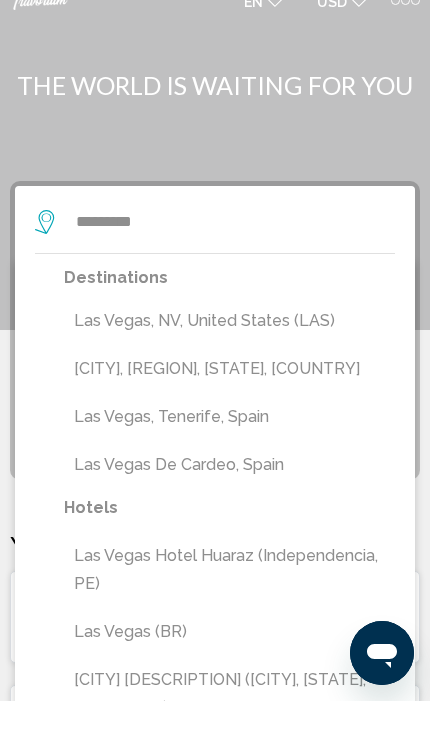 click on "Las Vegas, NV, United States (LAS)" at bounding box center [229, 351] 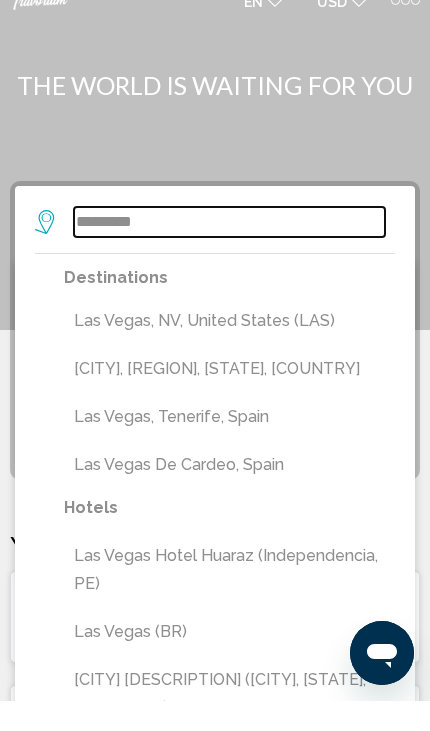 type on "**********" 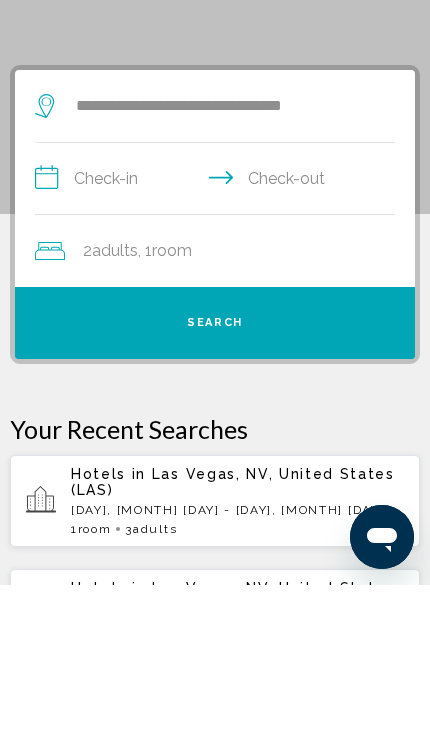 click on "**********" at bounding box center [219, 327] 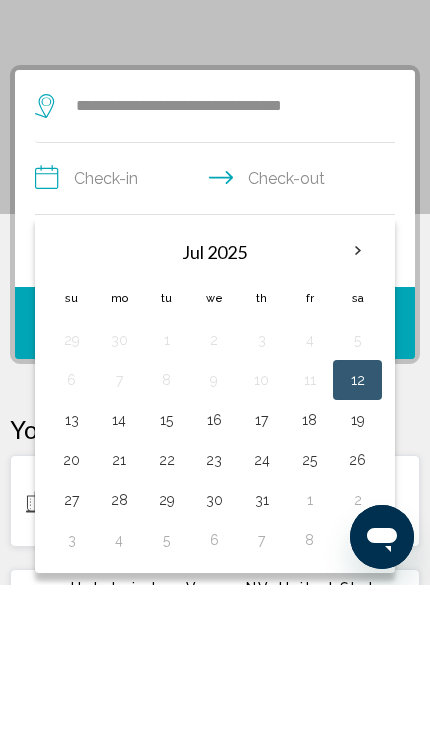scroll, scrollTop: 145, scrollLeft: 0, axis: vertical 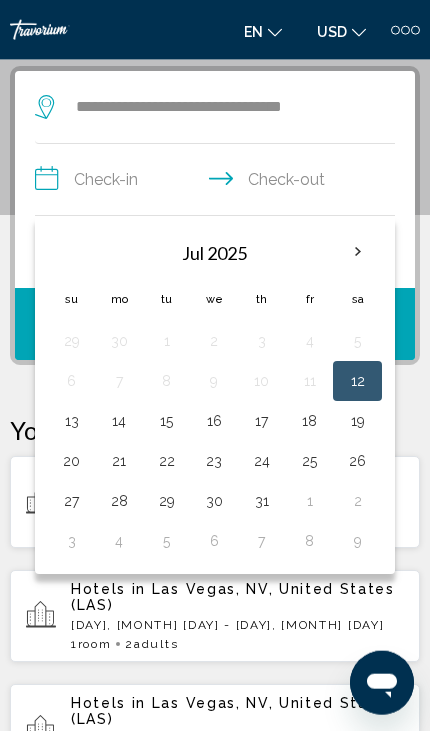 click on "25" at bounding box center [310, 461] 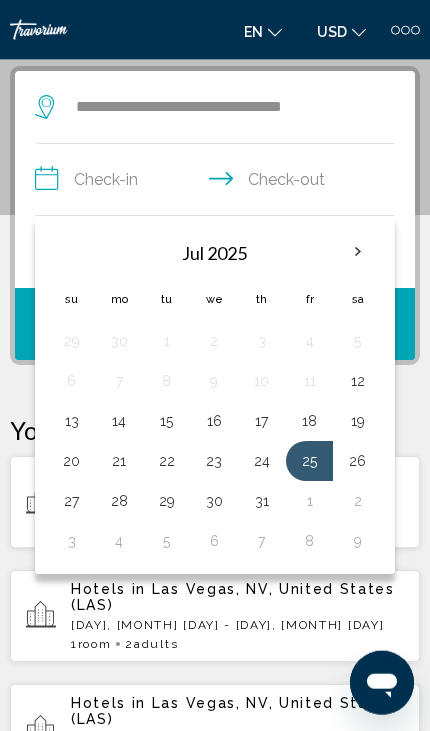 click on "26" at bounding box center [357, 461] 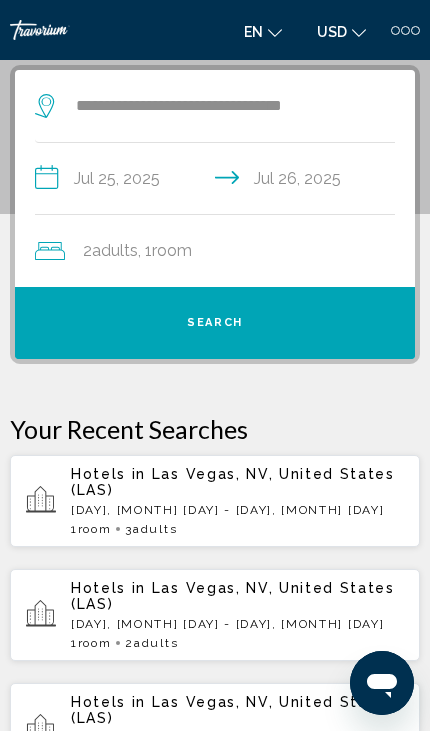 click on "Search" at bounding box center [215, 323] 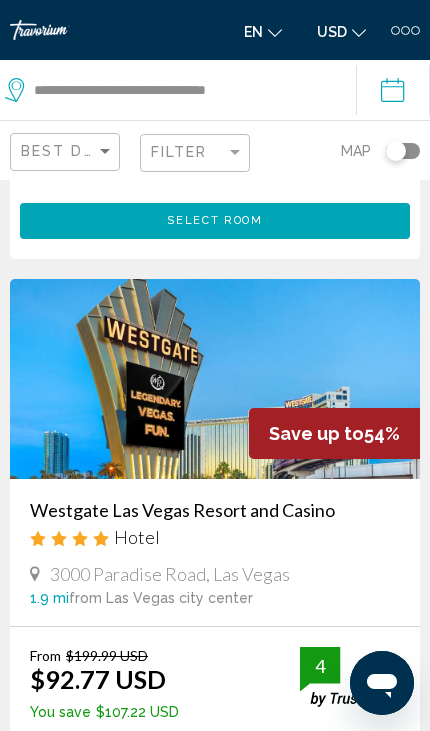 scroll, scrollTop: 555, scrollLeft: 0, axis: vertical 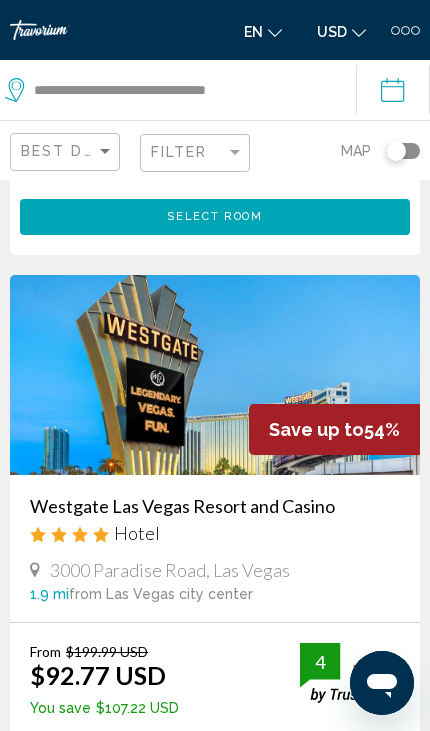click on "Select Room" at bounding box center (214, 760) 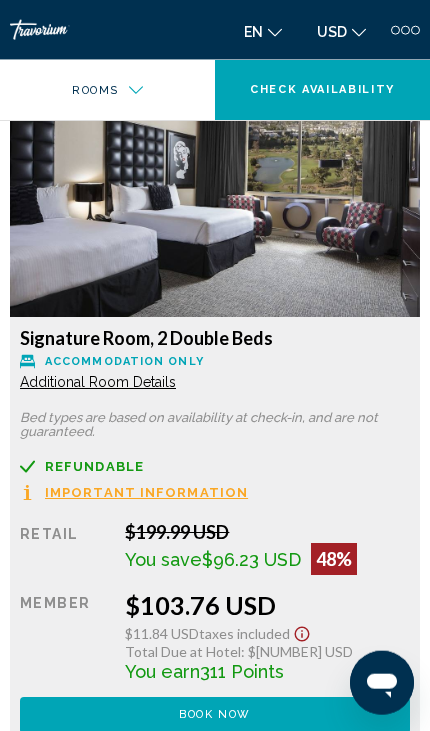 scroll, scrollTop: 4755, scrollLeft: 0, axis: vertical 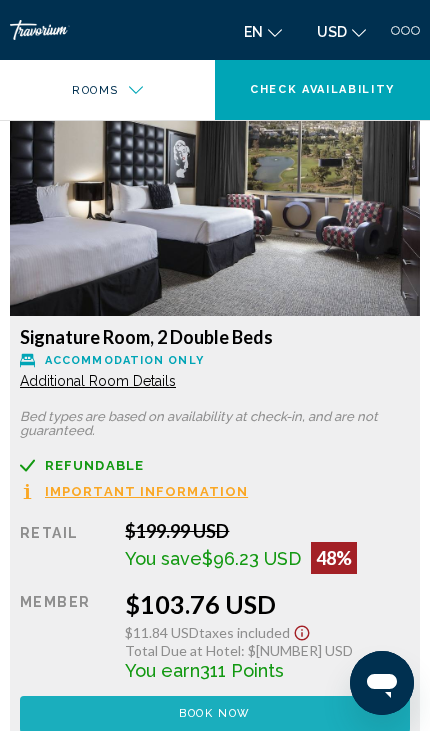 click on "Book now No longer available" at bounding box center (317, -1353) 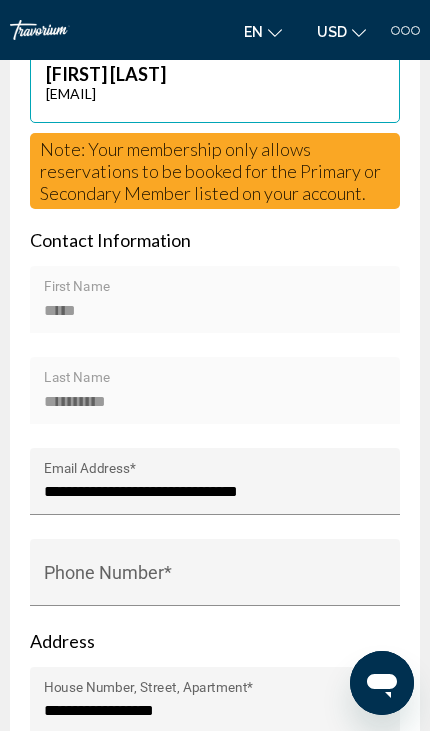 scroll, scrollTop: 1625, scrollLeft: 0, axis: vertical 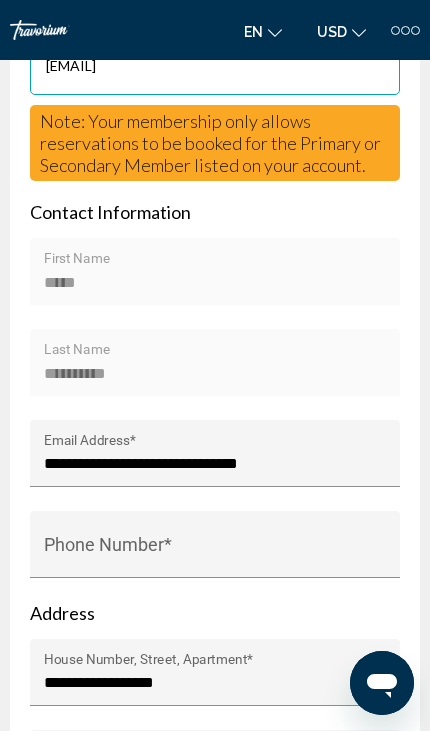 click on "Phone Number  *" at bounding box center [215, 555] 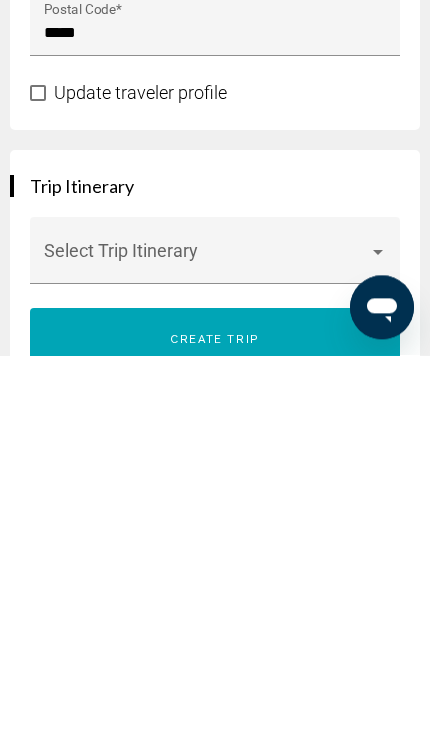 scroll, scrollTop: 2293, scrollLeft: 0, axis: vertical 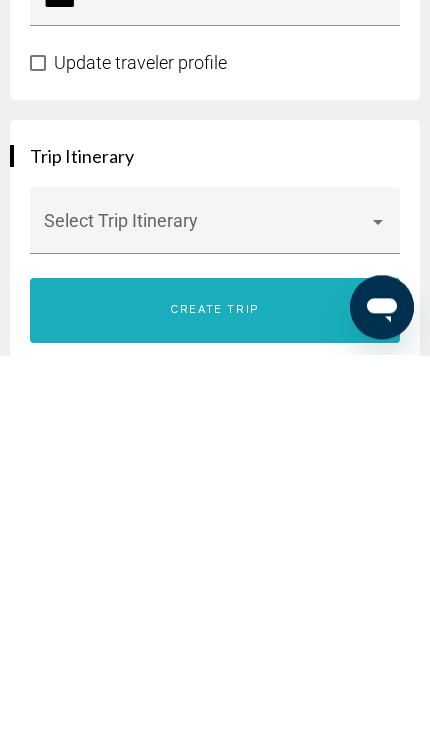 type on "**********" 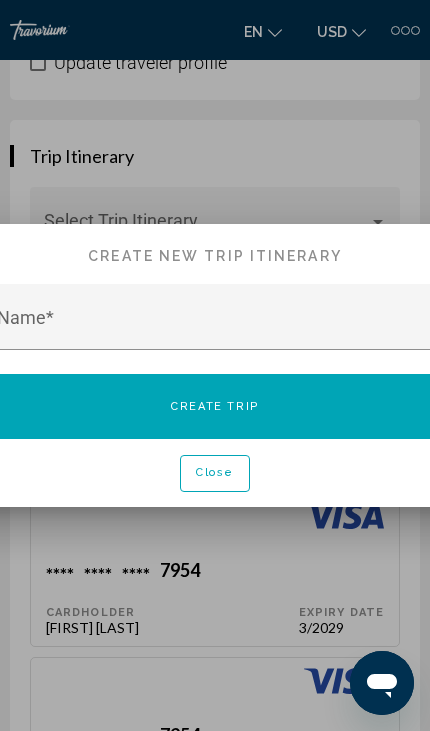 click on "Trip Name  *" at bounding box center [215, 328] 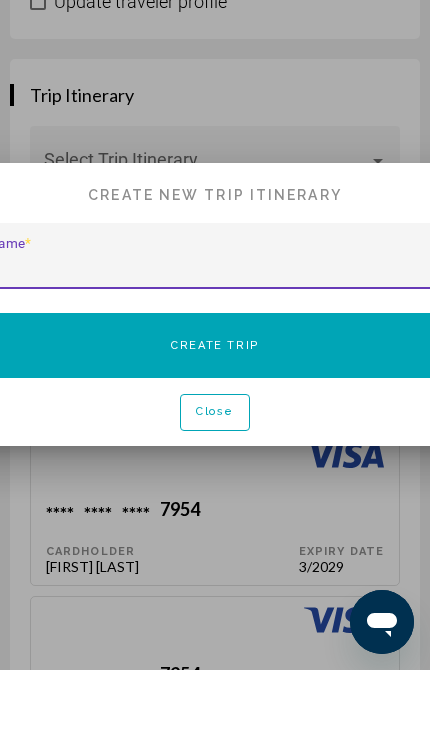 type on "*****" 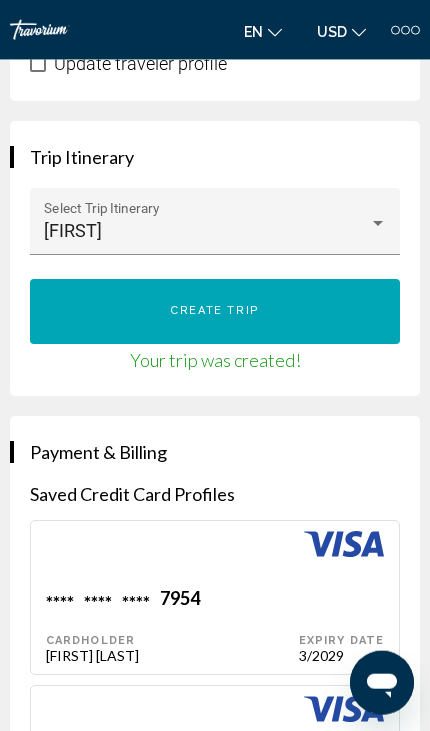 scroll, scrollTop: 2669, scrollLeft: 0, axis: vertical 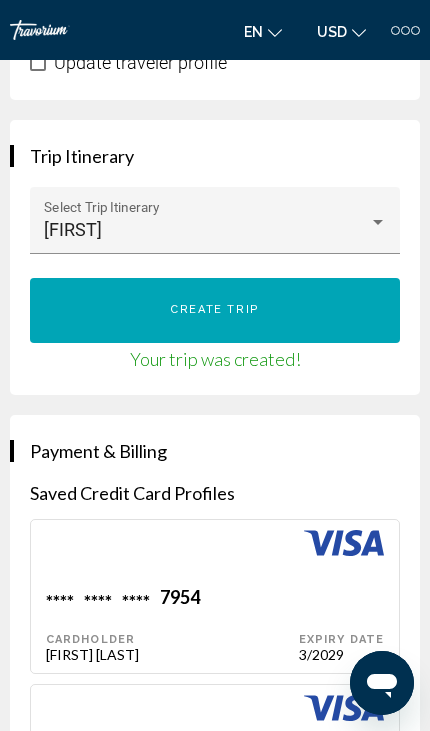 click on "[FIRST] Select Trip Itinerary" at bounding box center [215, 227] 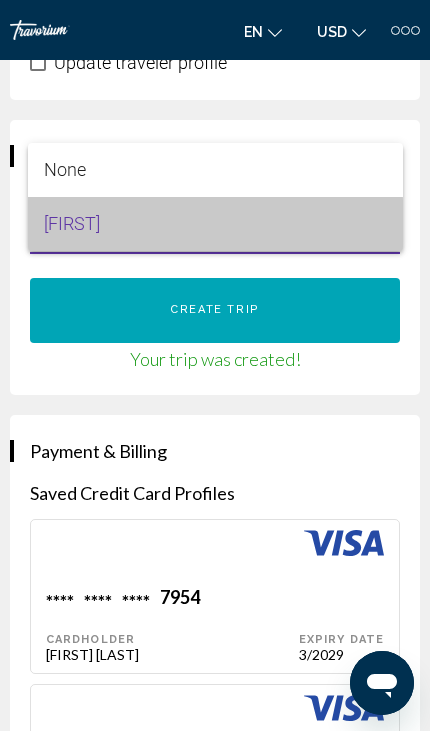 click on "[FIRST]" at bounding box center [215, 224] 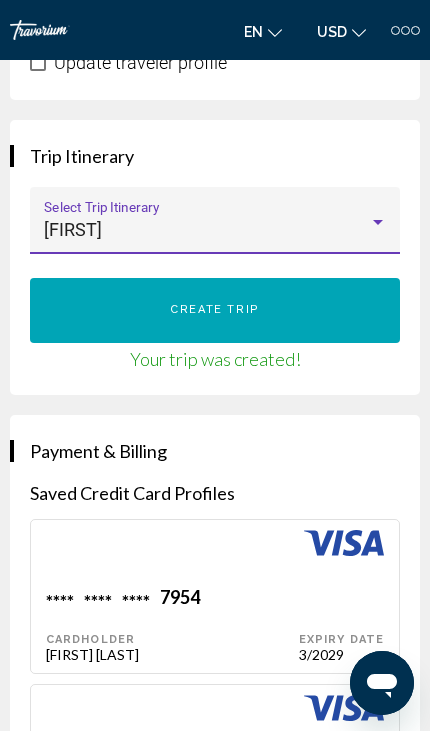 click at bounding box center [378, 222] 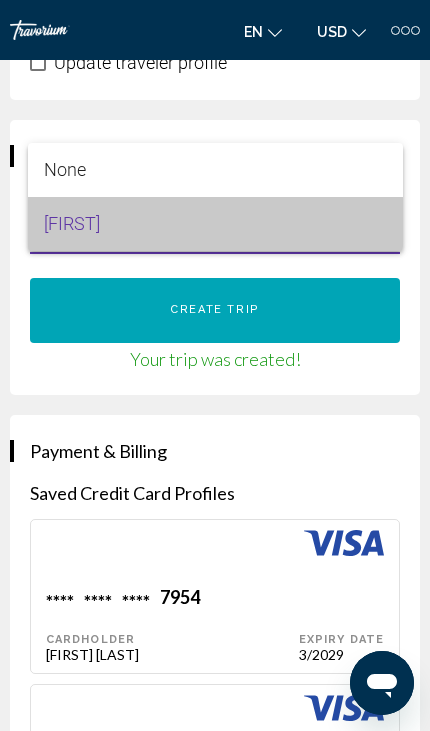 click on "[FIRST]" at bounding box center [215, 224] 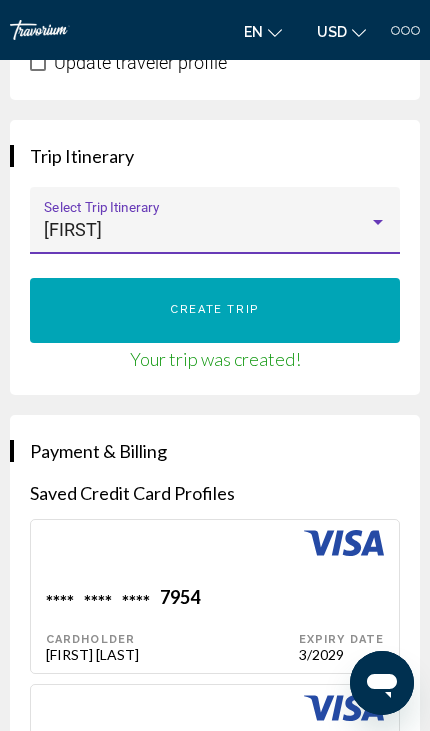 click on "[FIRST]" at bounding box center (206, 230) 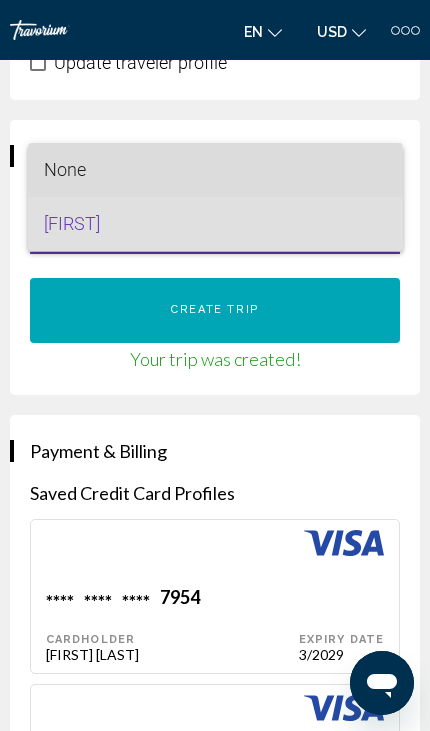 click on "None" at bounding box center [65, 169] 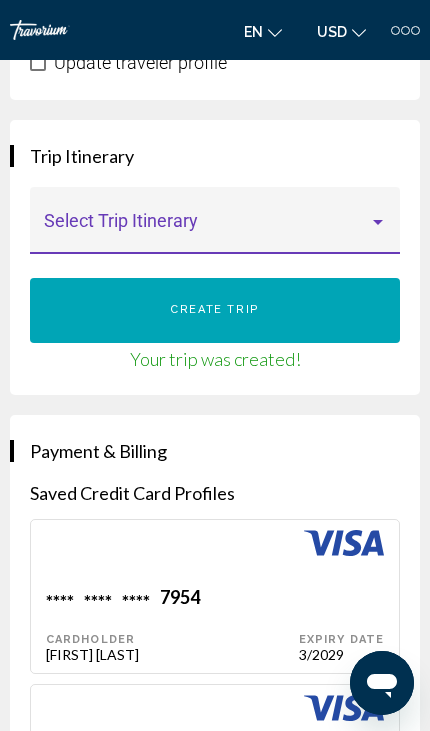 click at bounding box center [206, 230] 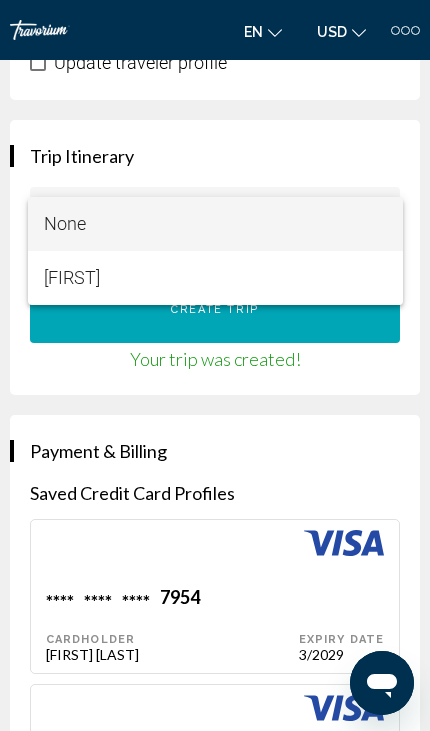 click at bounding box center (215, 365) 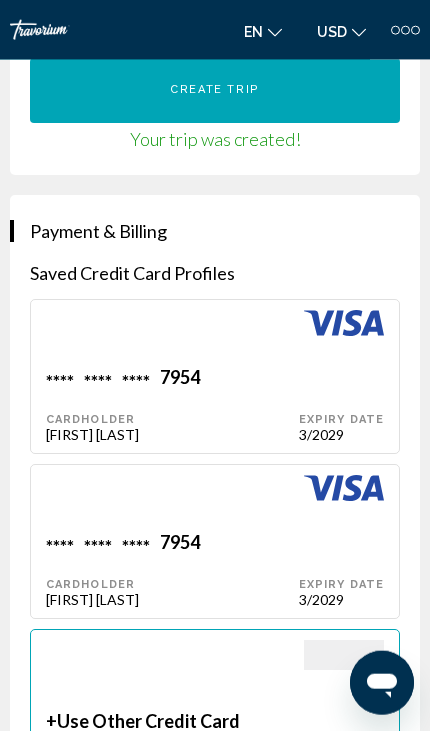 scroll, scrollTop: 2890, scrollLeft: 0, axis: vertical 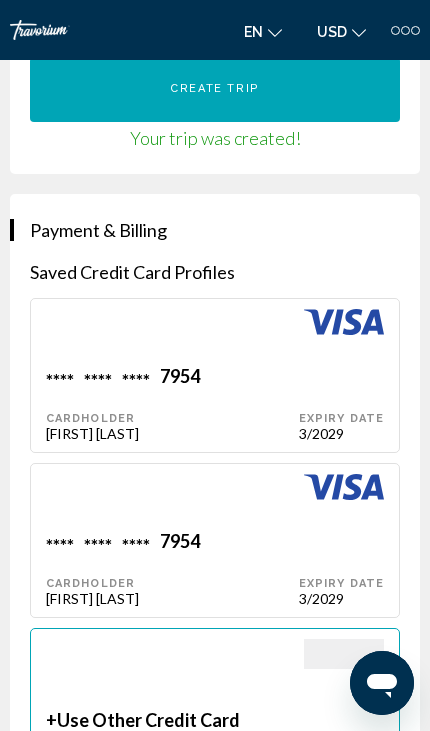 click on "****" at bounding box center (98, 378) 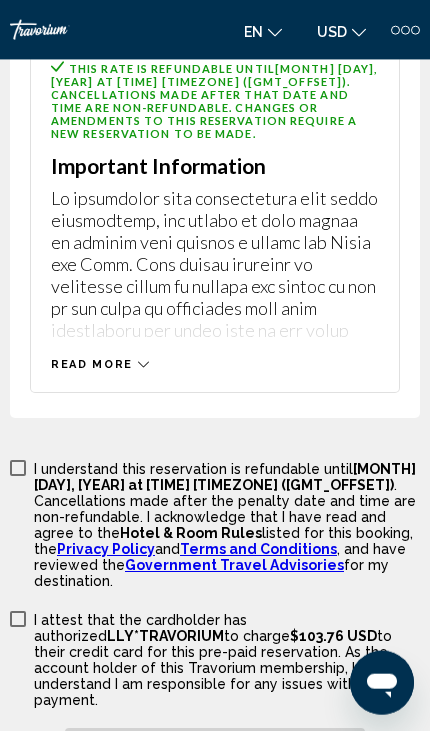 scroll, scrollTop: 5487, scrollLeft: 0, axis: vertical 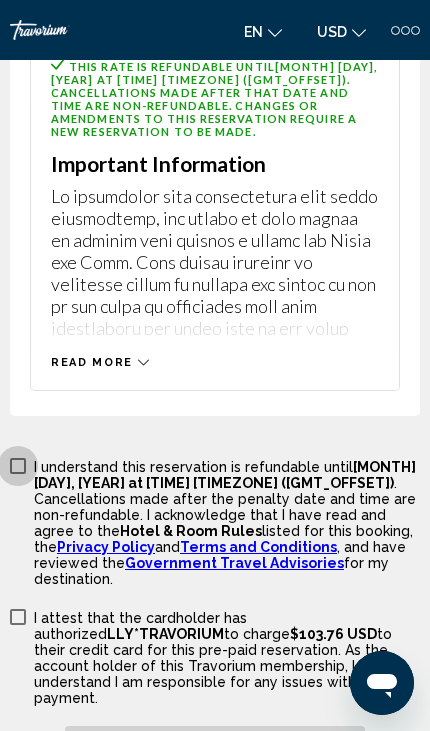 click on "I understand this reservation is refundable until  [MONTH] [DAY], [YEAR] at [TIME] [TIMEZONE] ([GMT_OFFSET]) . Cancellations made after the penalty date and time are non-refundable. I acknowledge that I have read and agree to the  Hotel & Room Rules  listed for this booking, the  Privacy Policy  and  Terms and Conditions , and have reviewed the  Government Travel Advisories  for my destination." at bounding box center (215, 521) 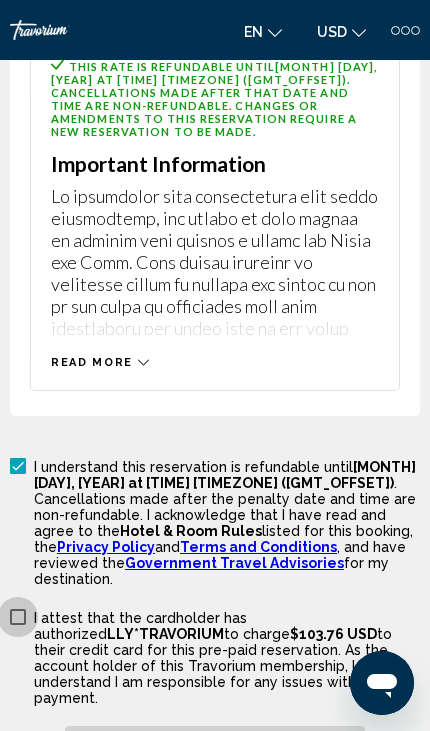 click at bounding box center (18, 617) 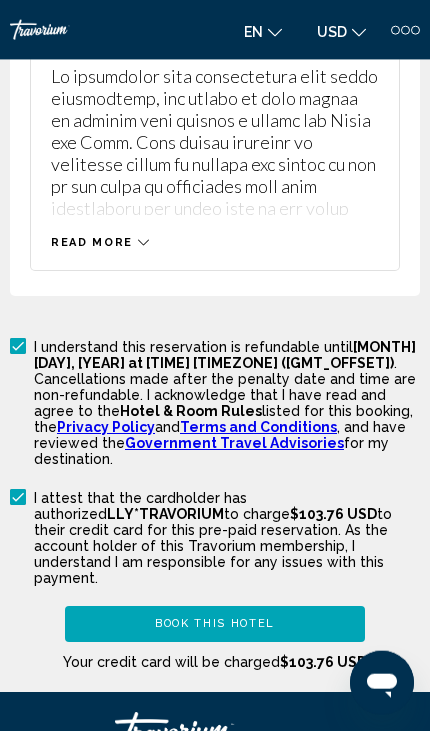 scroll, scrollTop: 5608, scrollLeft: 0, axis: vertical 